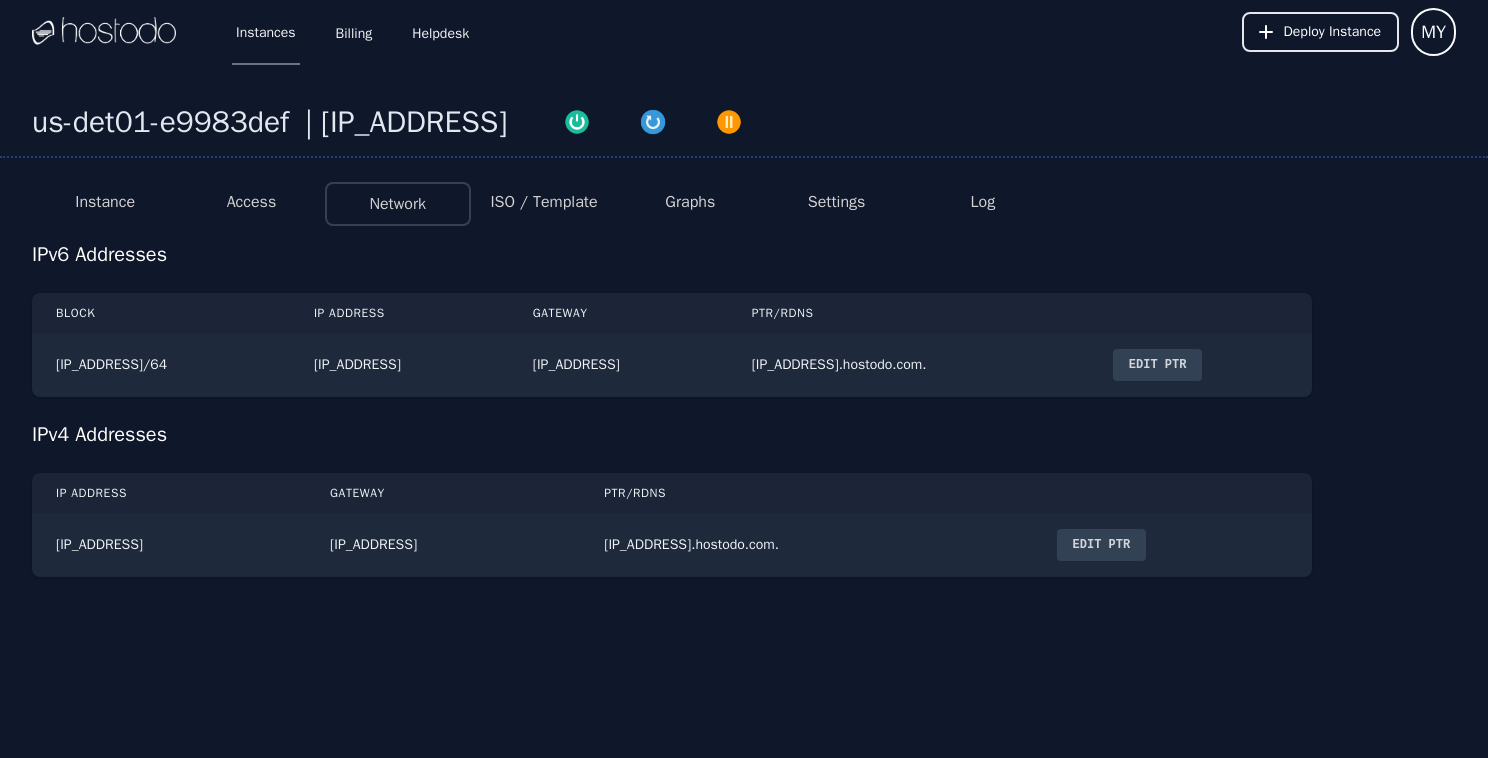 scroll, scrollTop: 0, scrollLeft: 0, axis: both 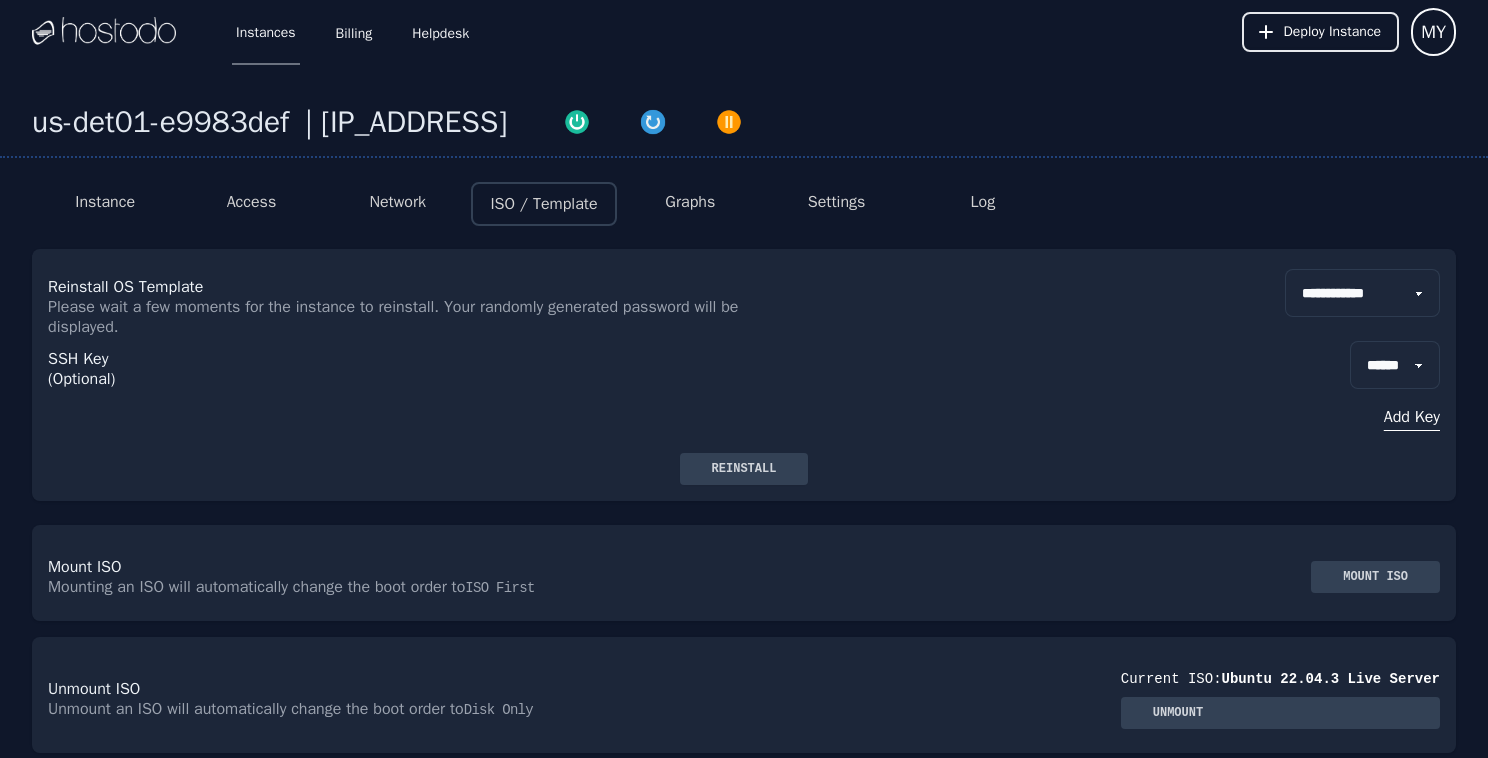 click on "****** Add Key" at bounding box center (1395, 397) 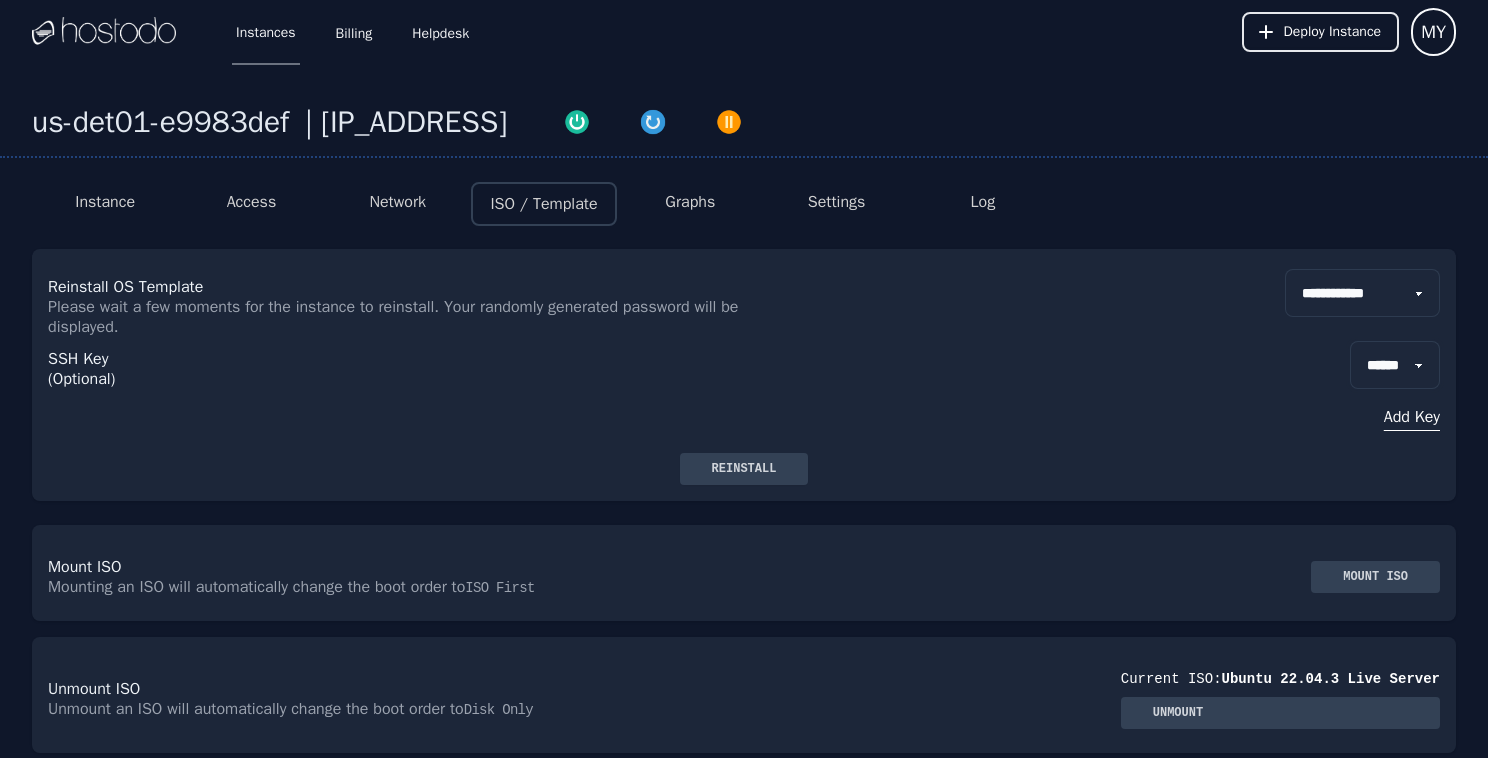 click on "******" at bounding box center (1395, 365) 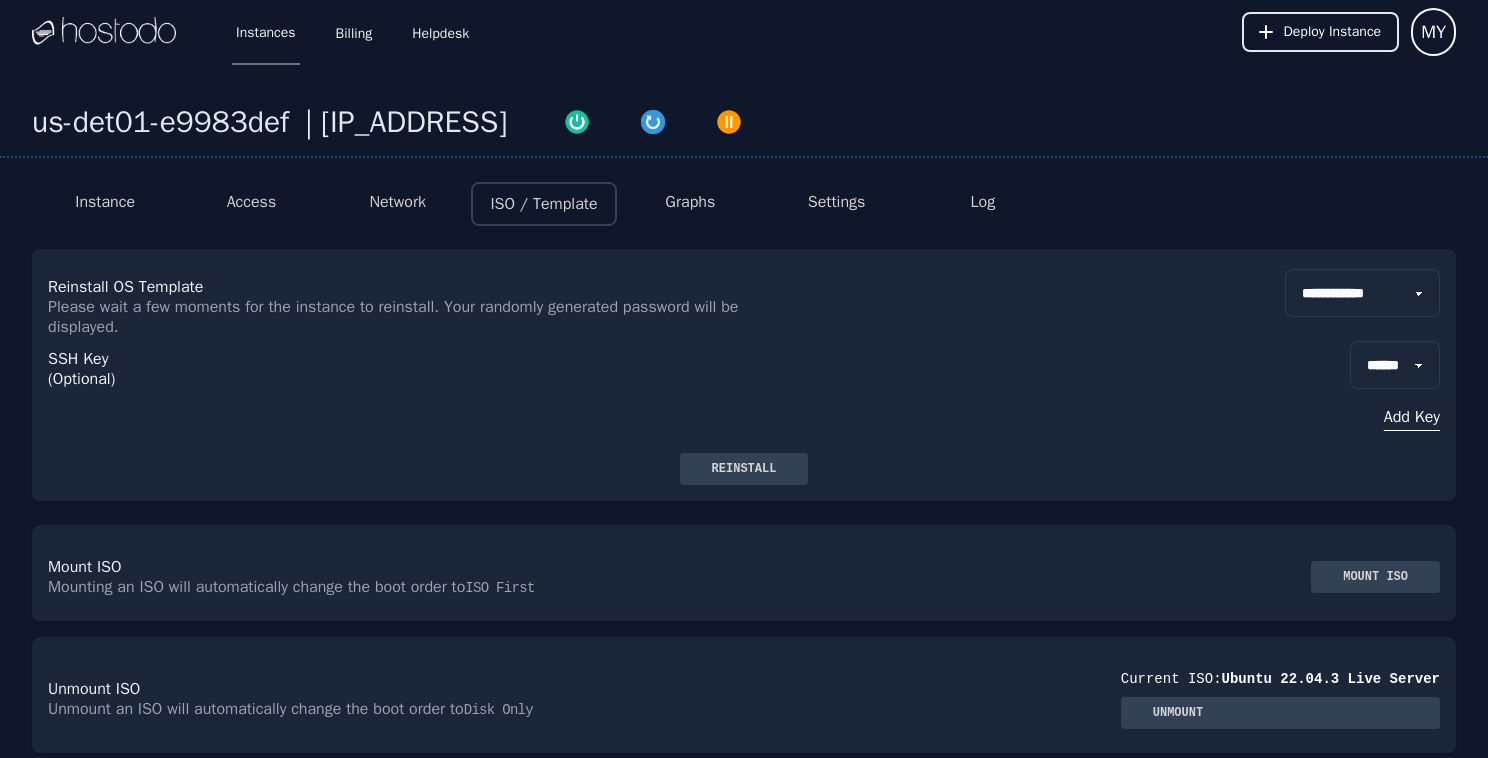 click on "SSH Key (Optional) ****** Add Key" at bounding box center (744, 395) 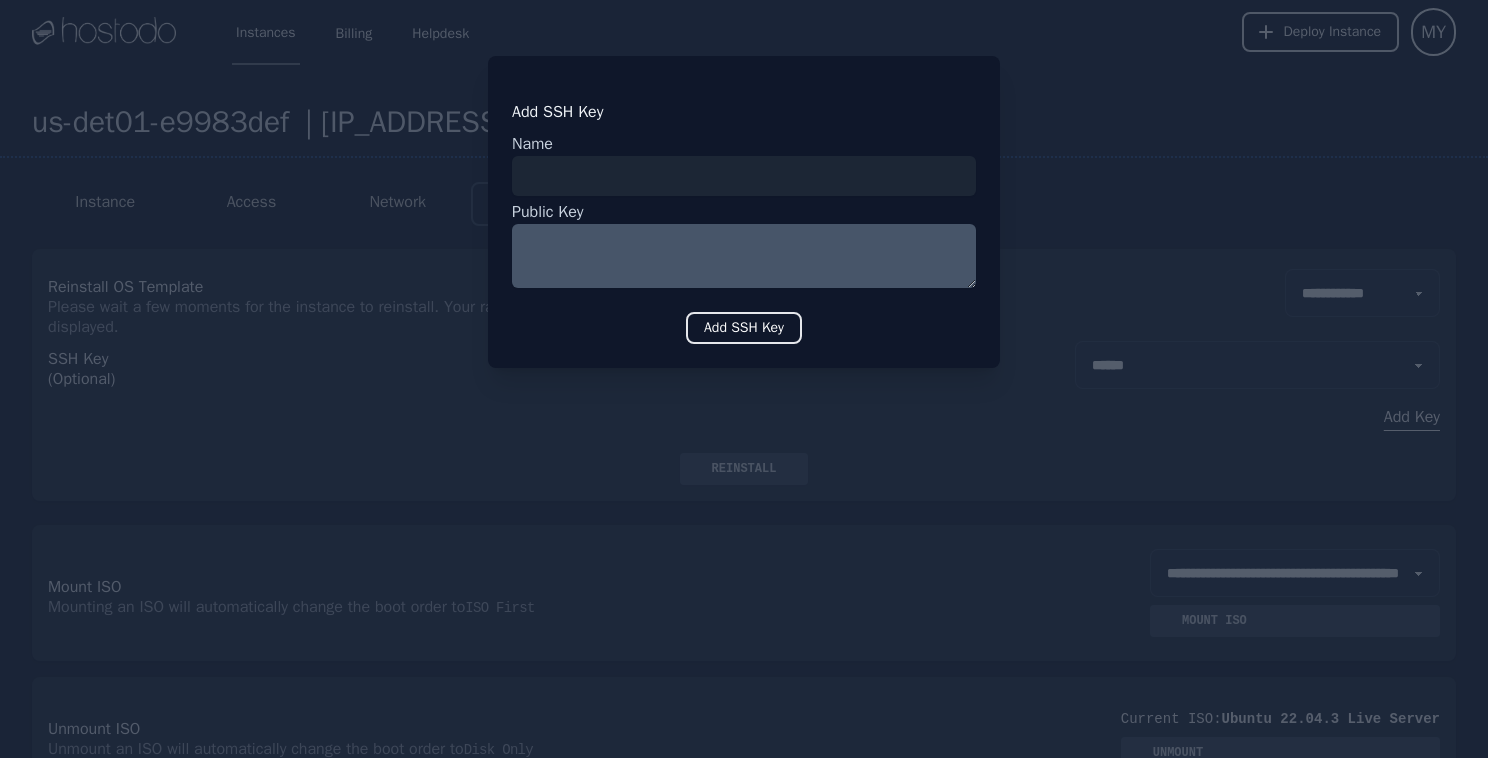 click at bounding box center (744, 256) 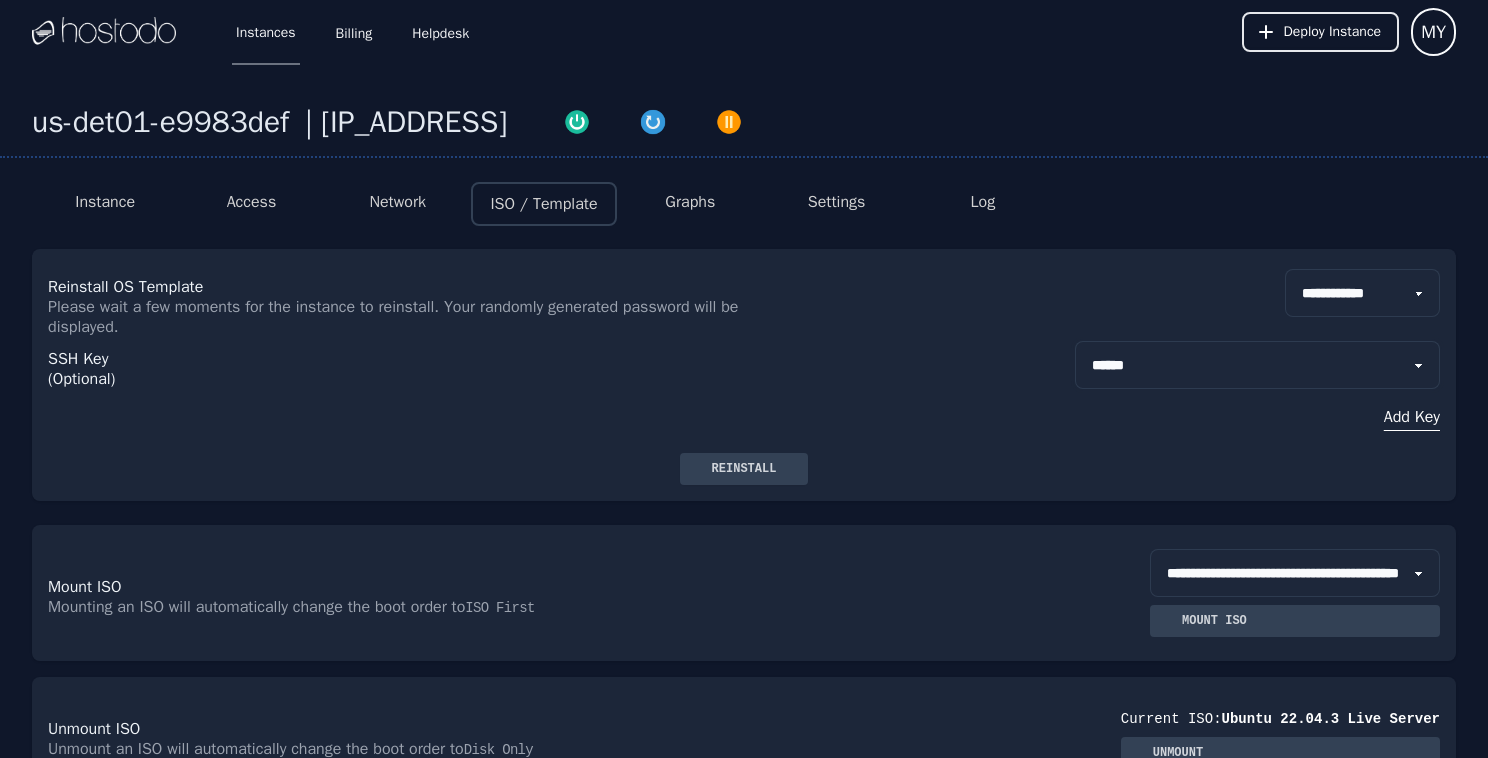 click on "**********" at bounding box center (1257, 365) 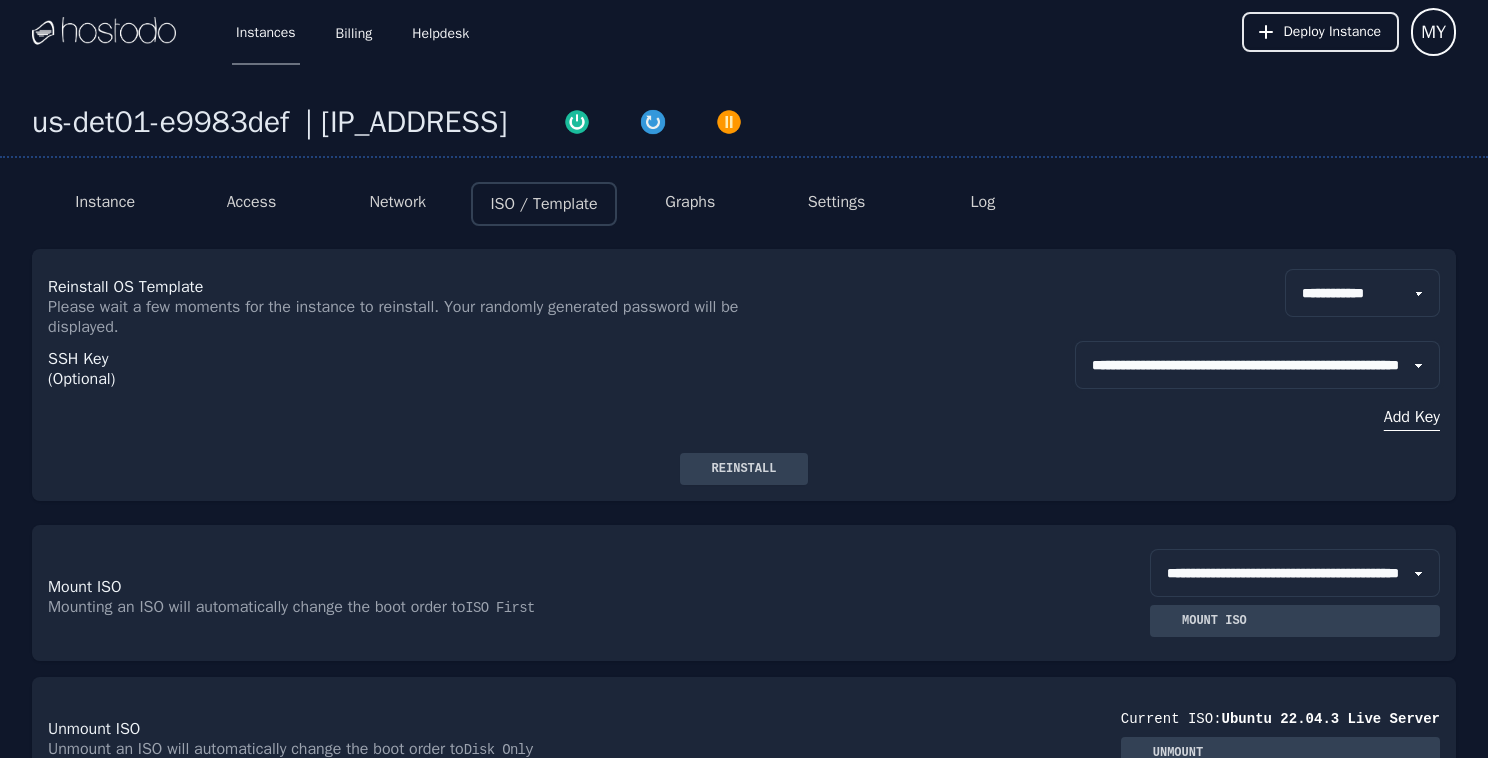 click on "**********" at bounding box center (1257, 365) 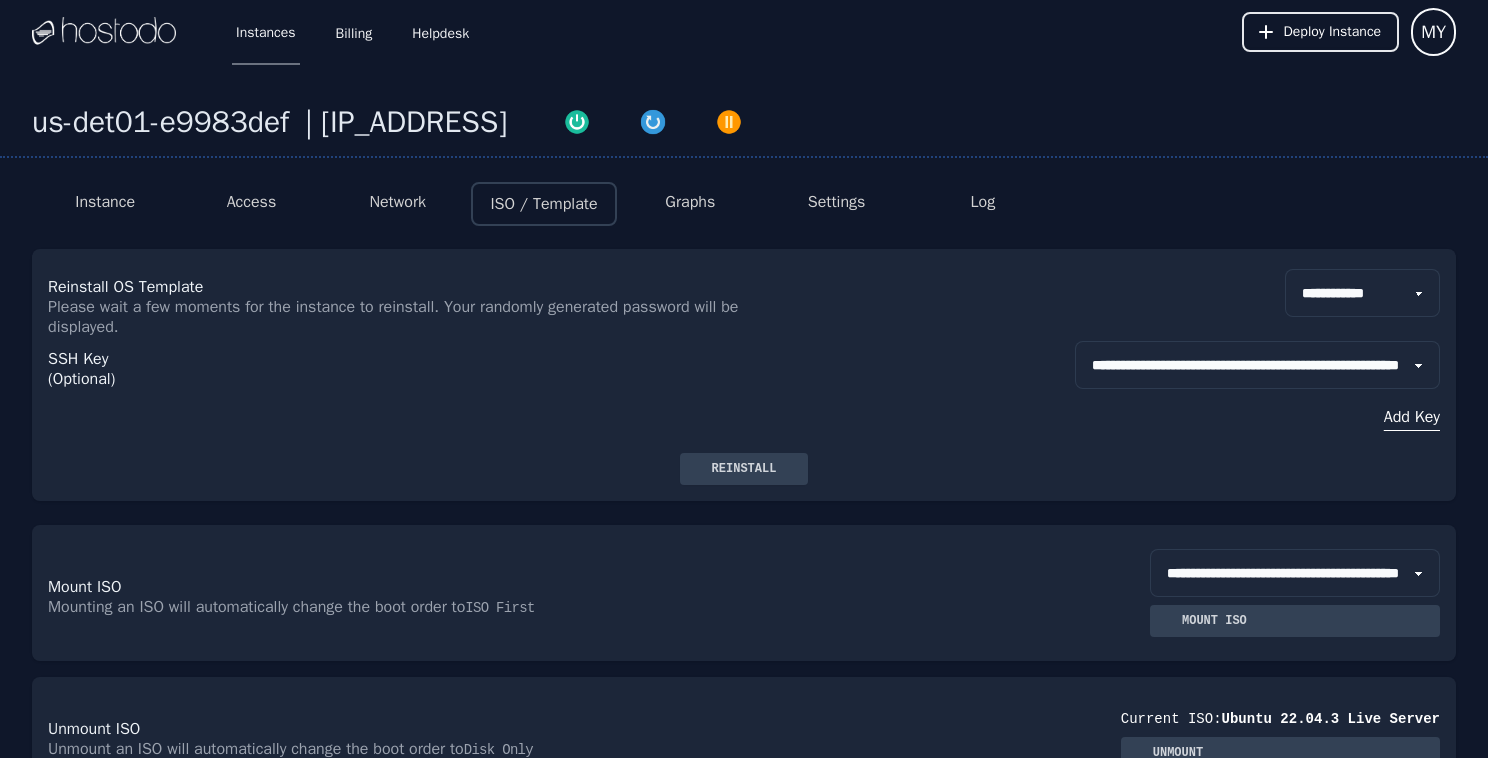 click on "Add Key" at bounding box center (1257, 417) 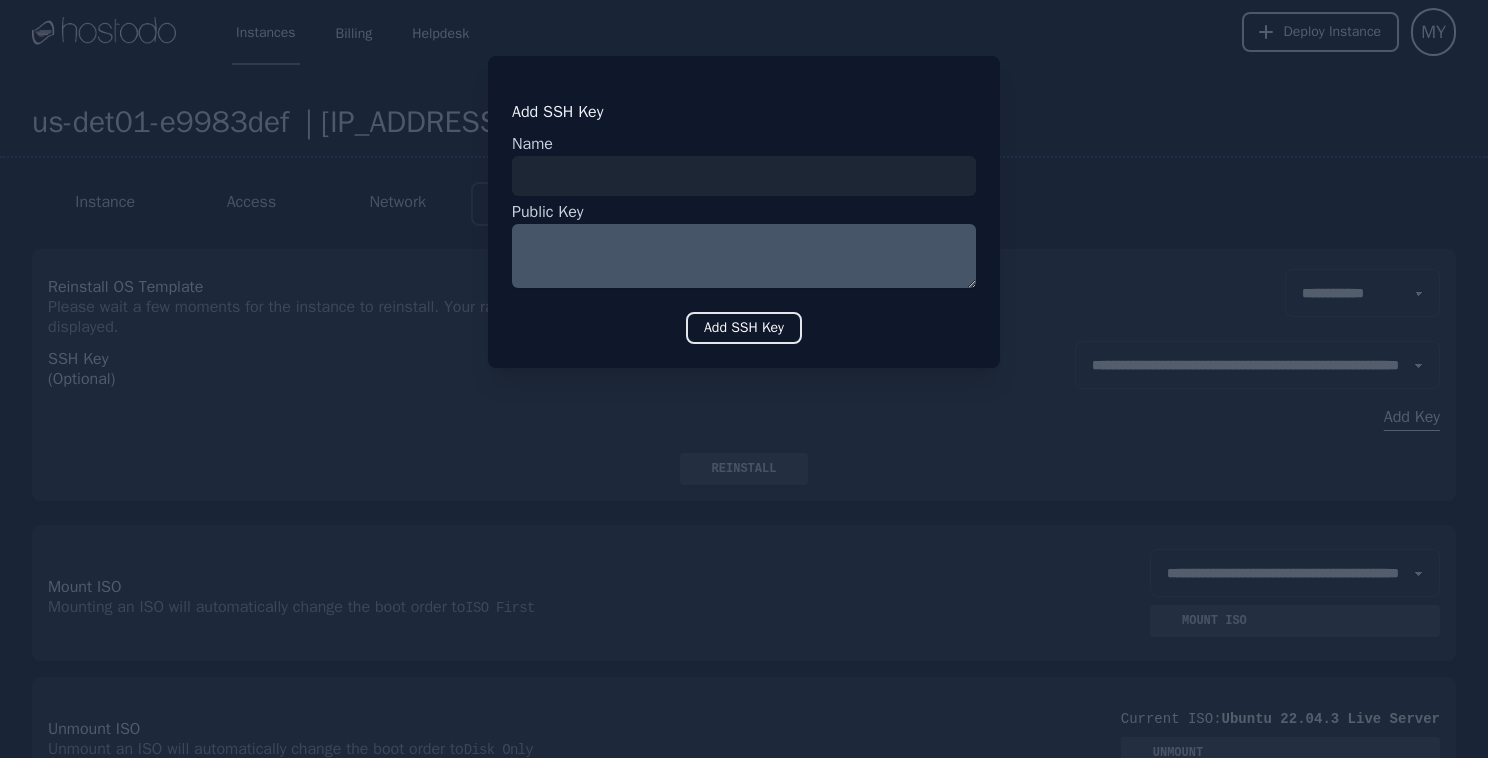 click at bounding box center (744, 379) 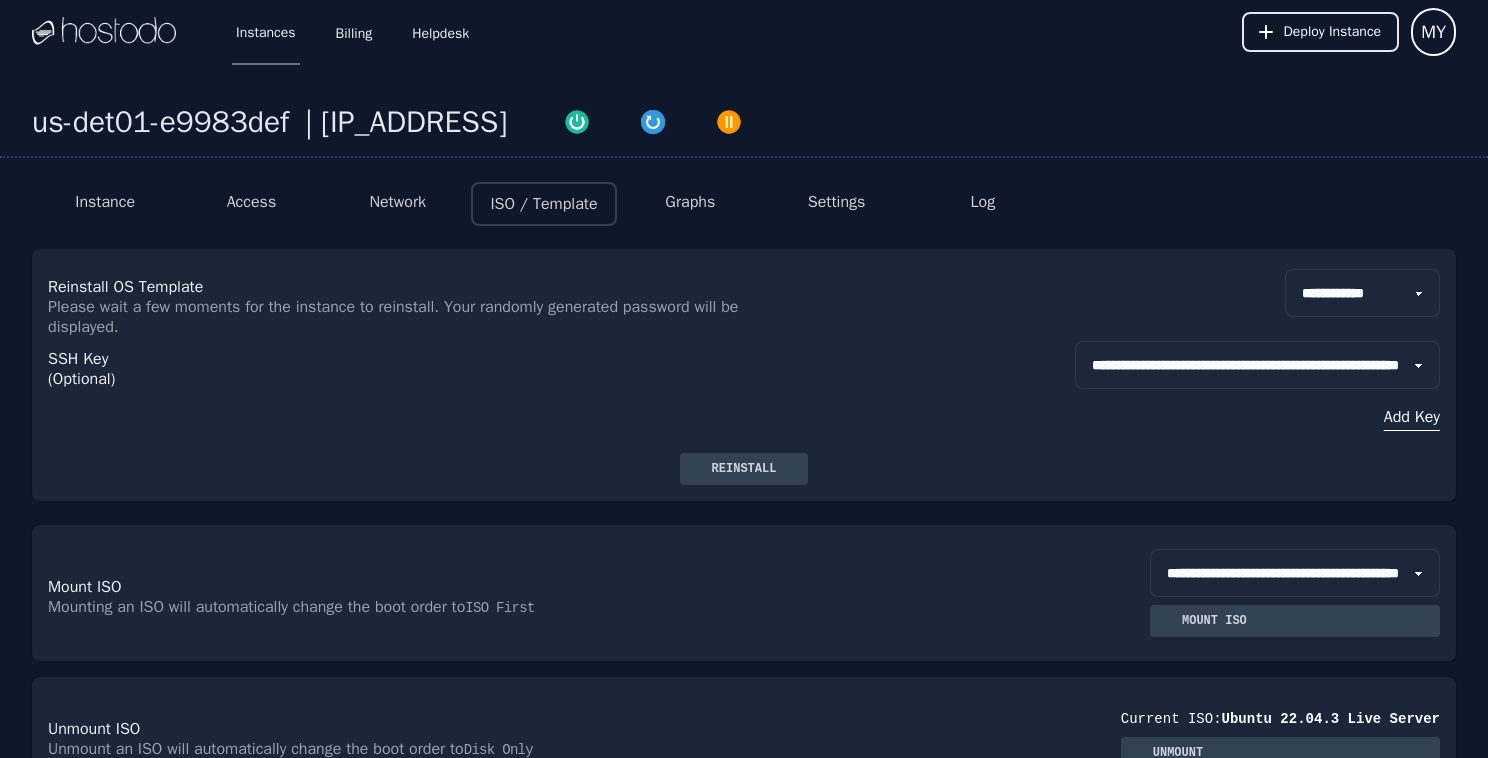 click on "**********" at bounding box center (1362, 293) 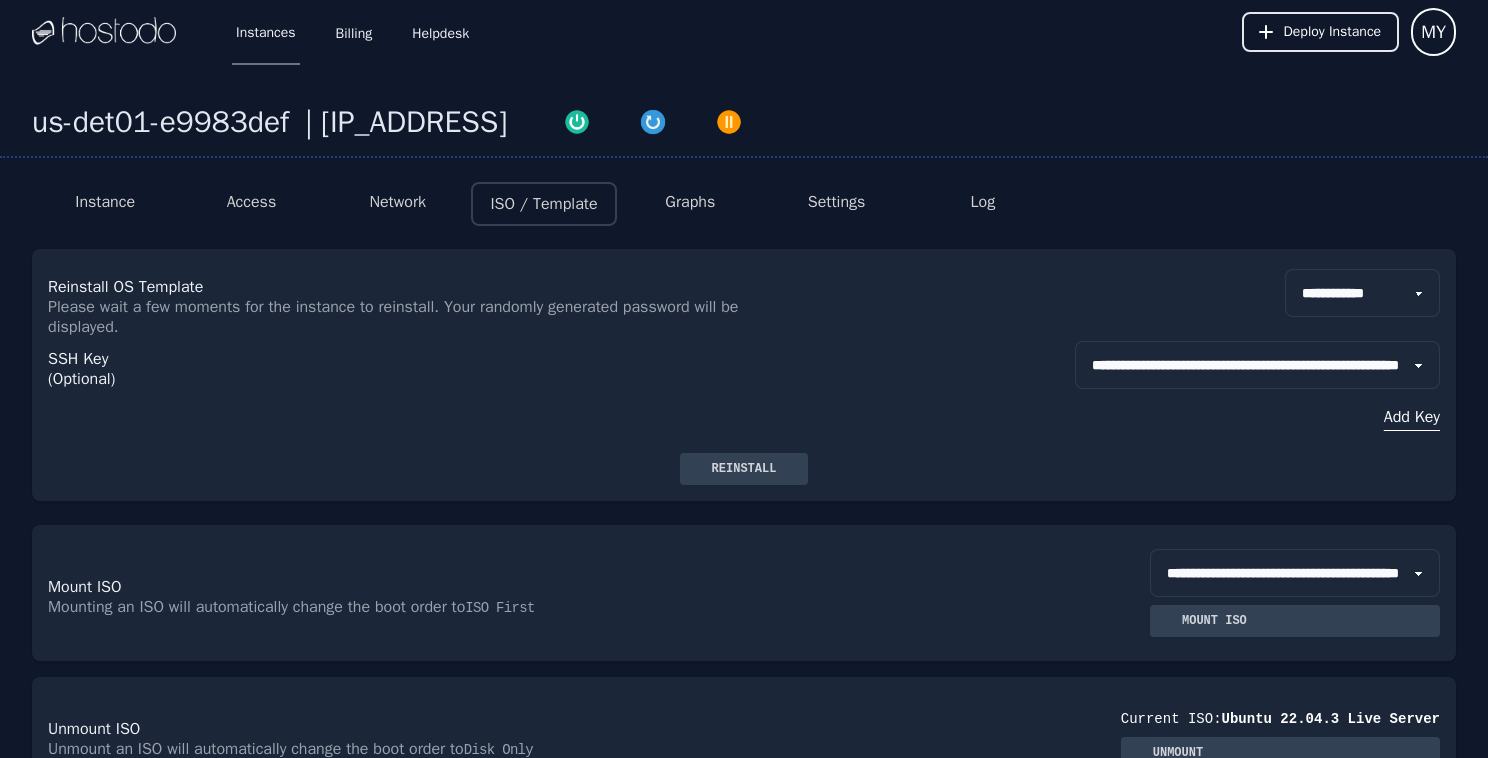 click on "**********" at bounding box center [744, 395] 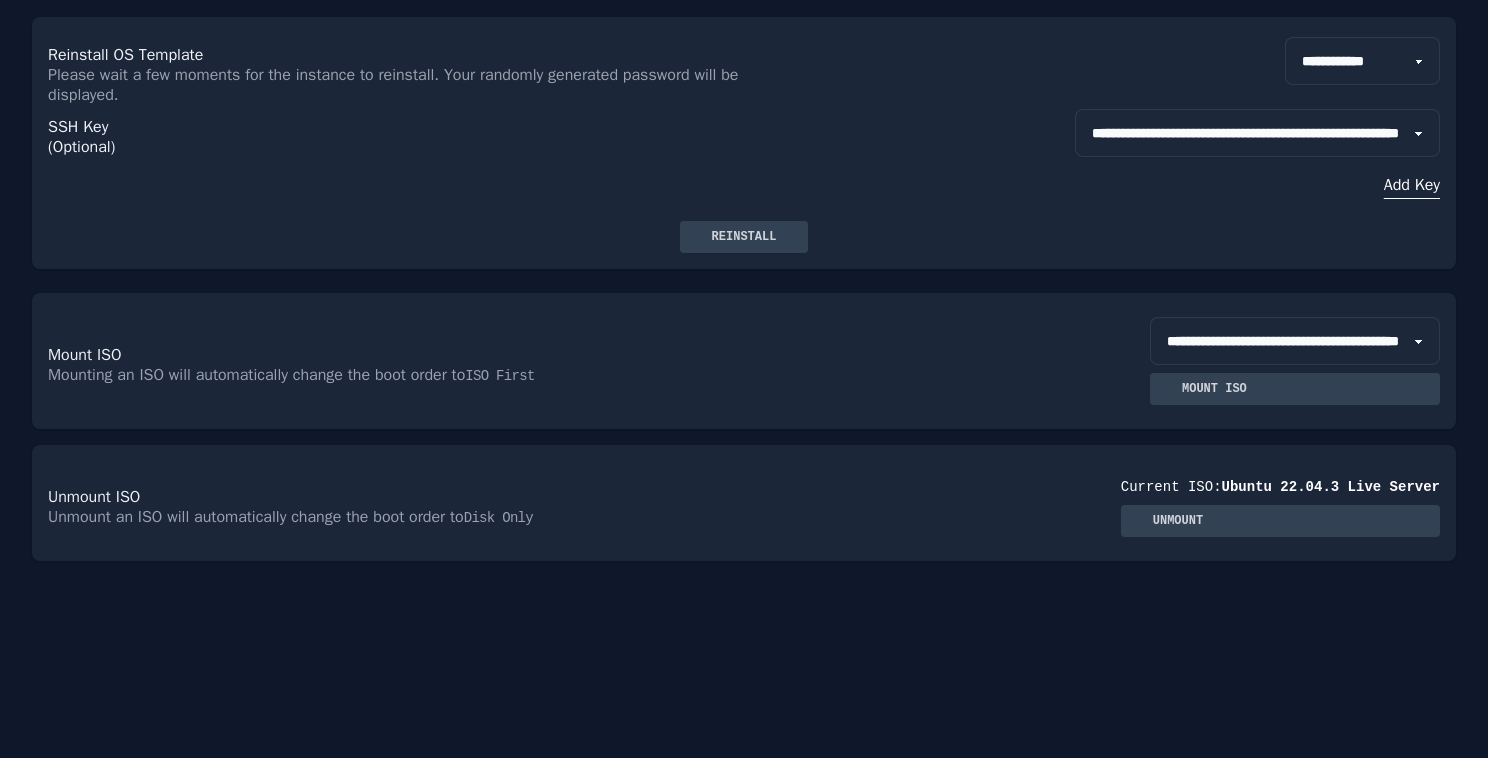 scroll, scrollTop: 0, scrollLeft: 0, axis: both 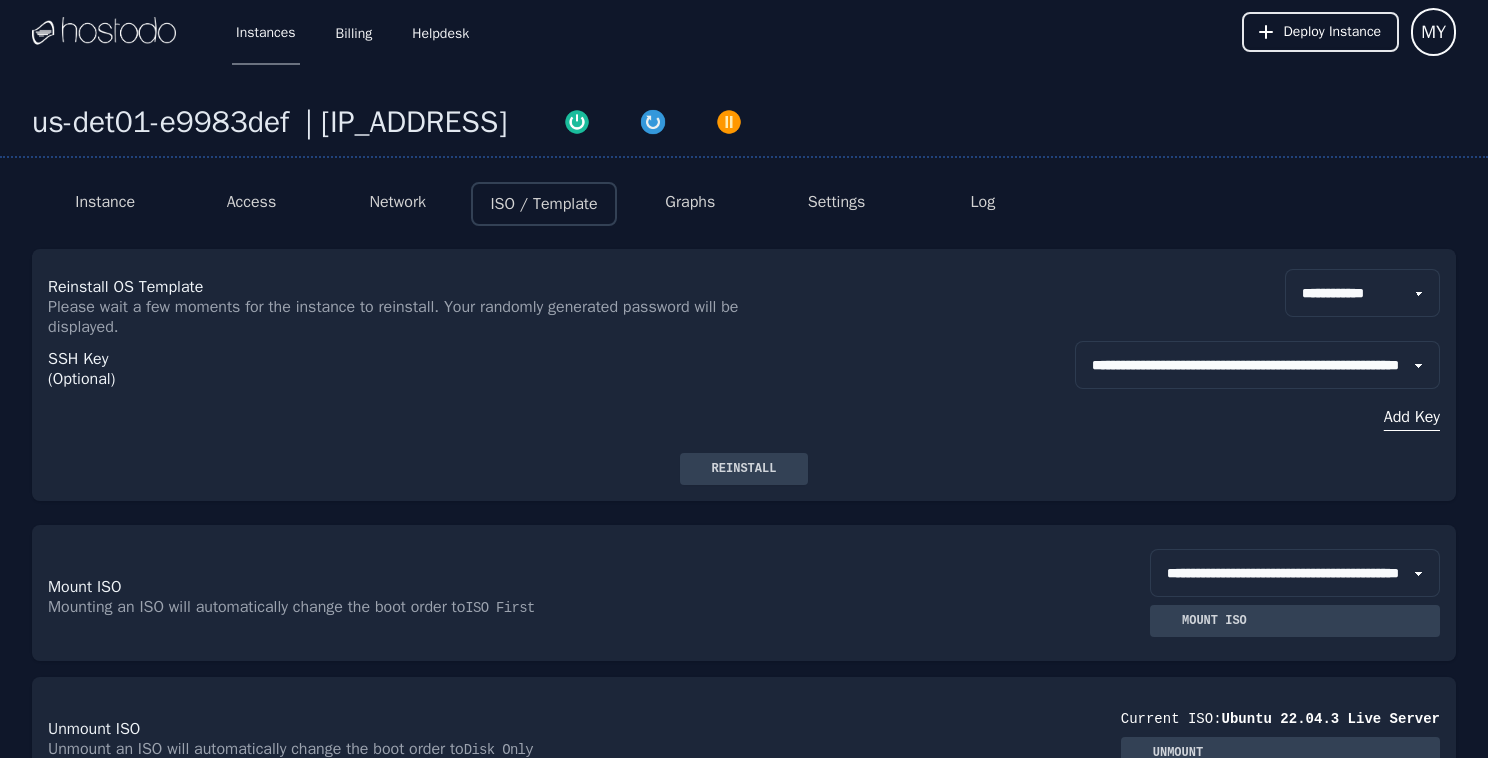 click on "Reinstall" at bounding box center (744, 469) 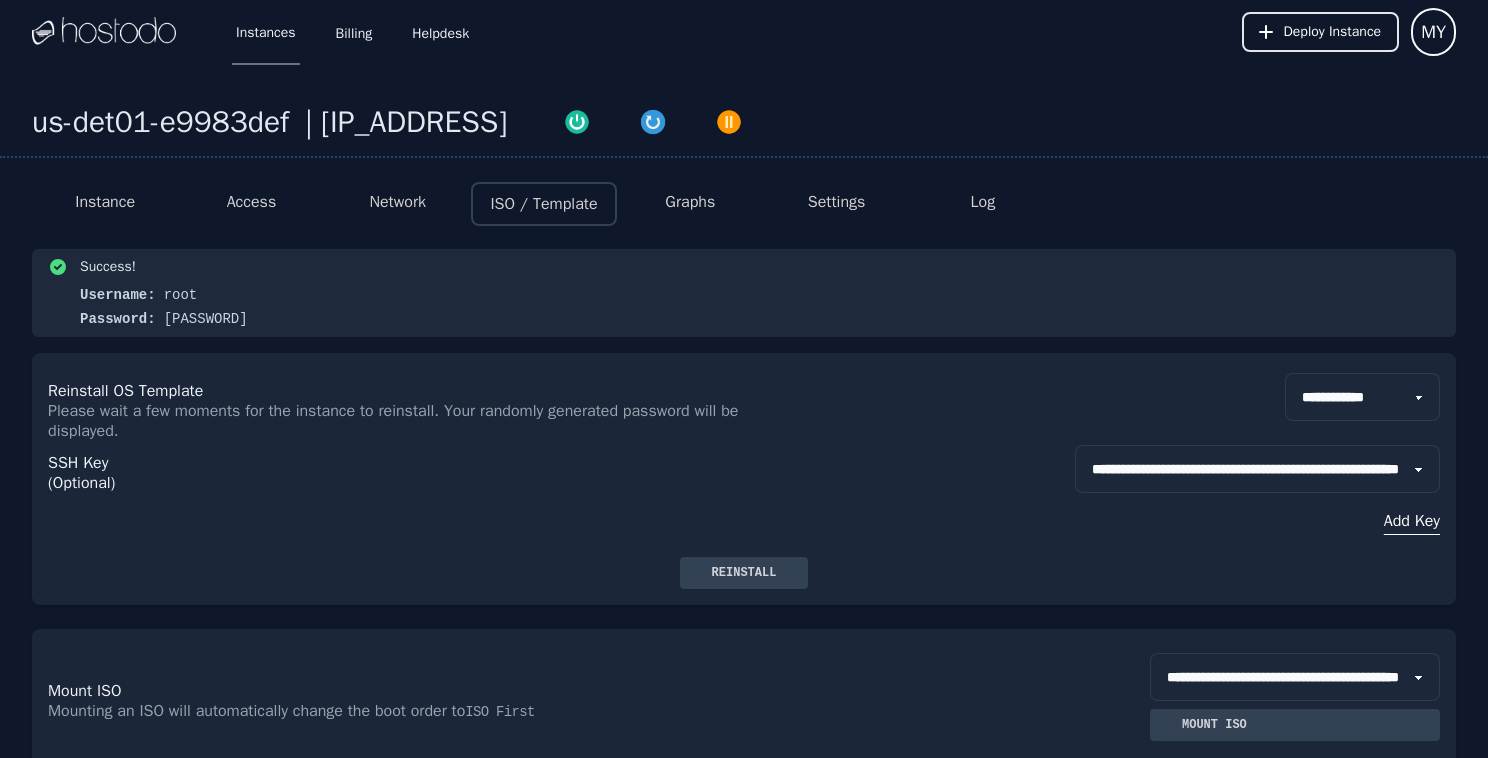 drag, startPoint x: 304, startPoint y: 324, endPoint x: 160, endPoint y: 328, distance: 144.05554 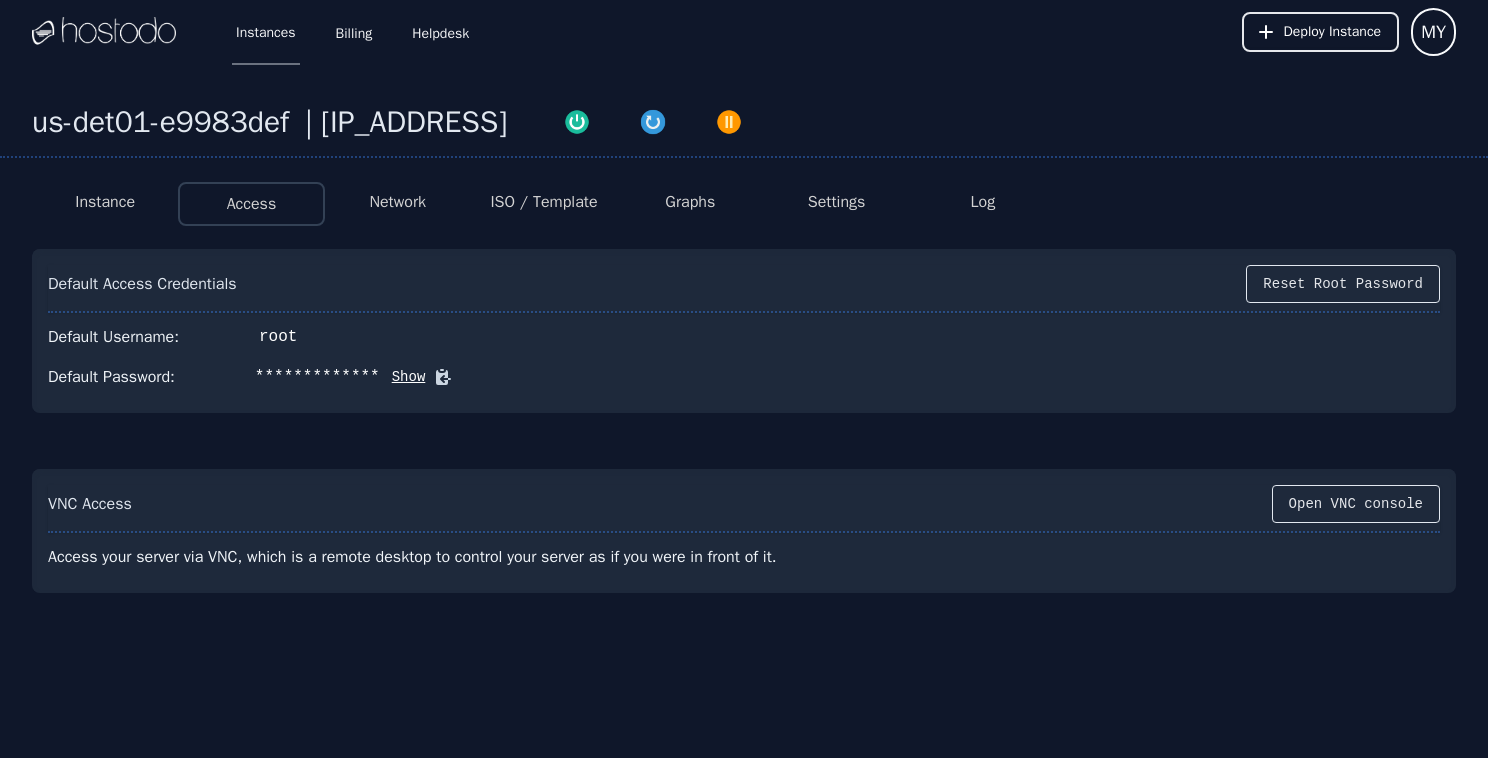 click on "Instance" at bounding box center [105, 204] 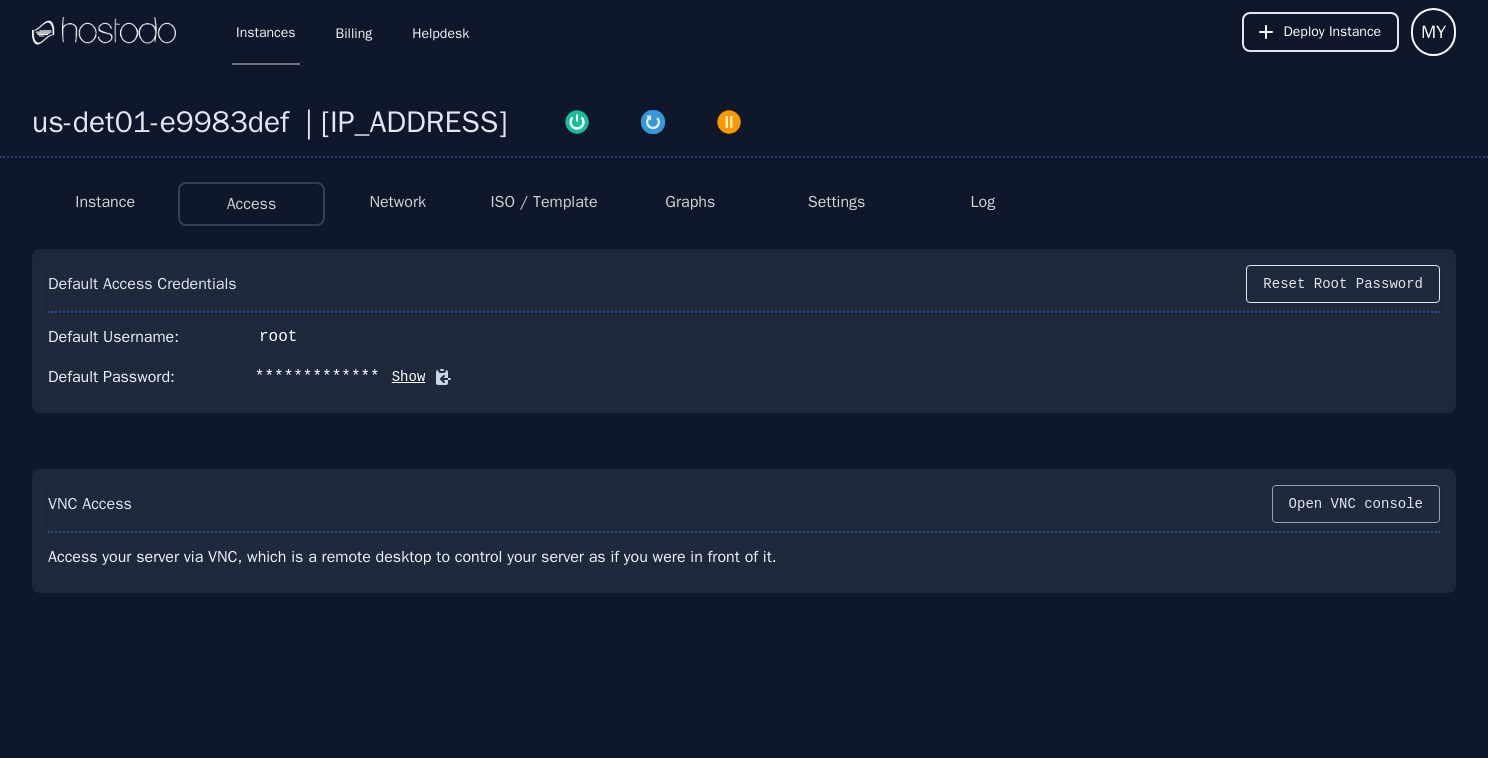 click on "Open VNC console" at bounding box center [1356, 504] 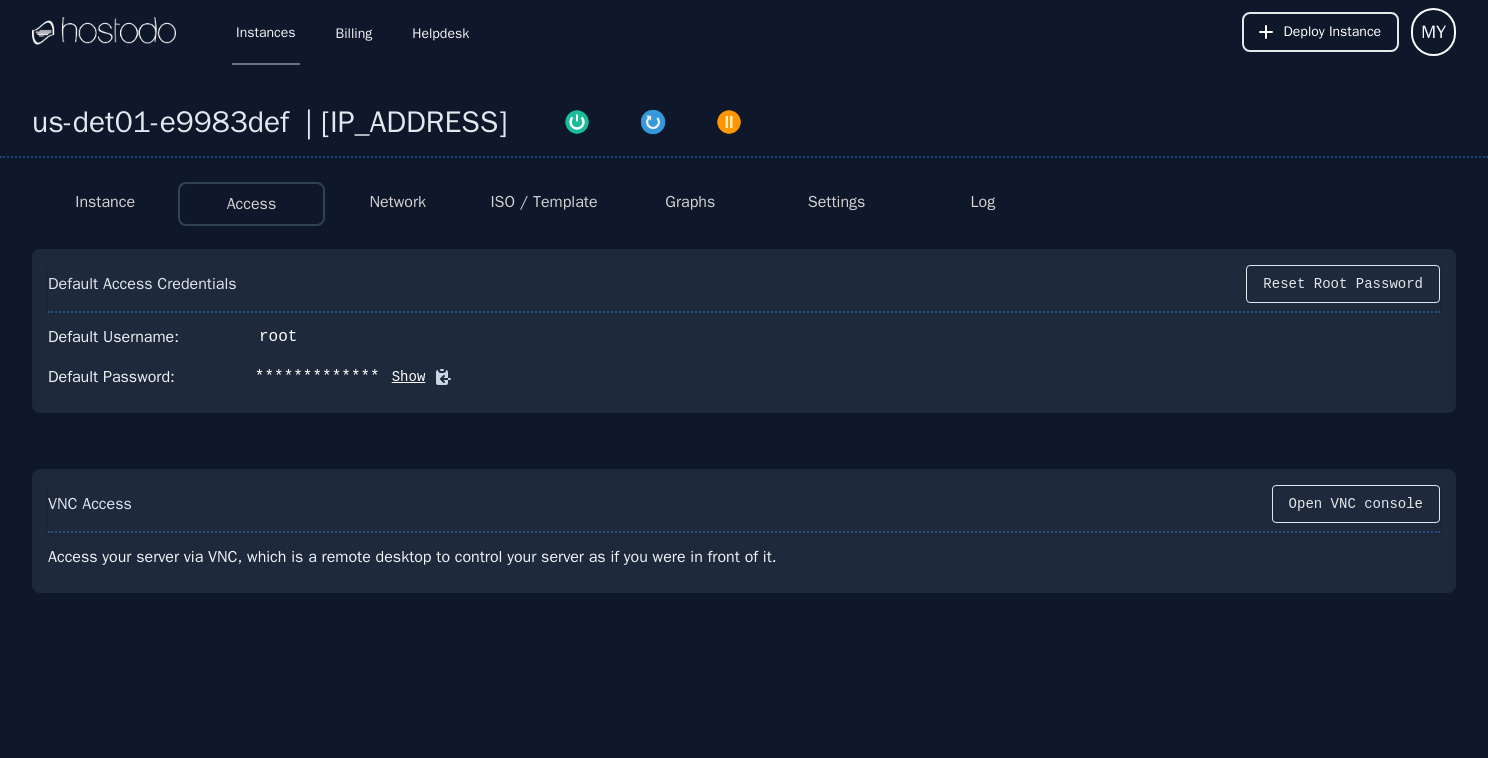 type 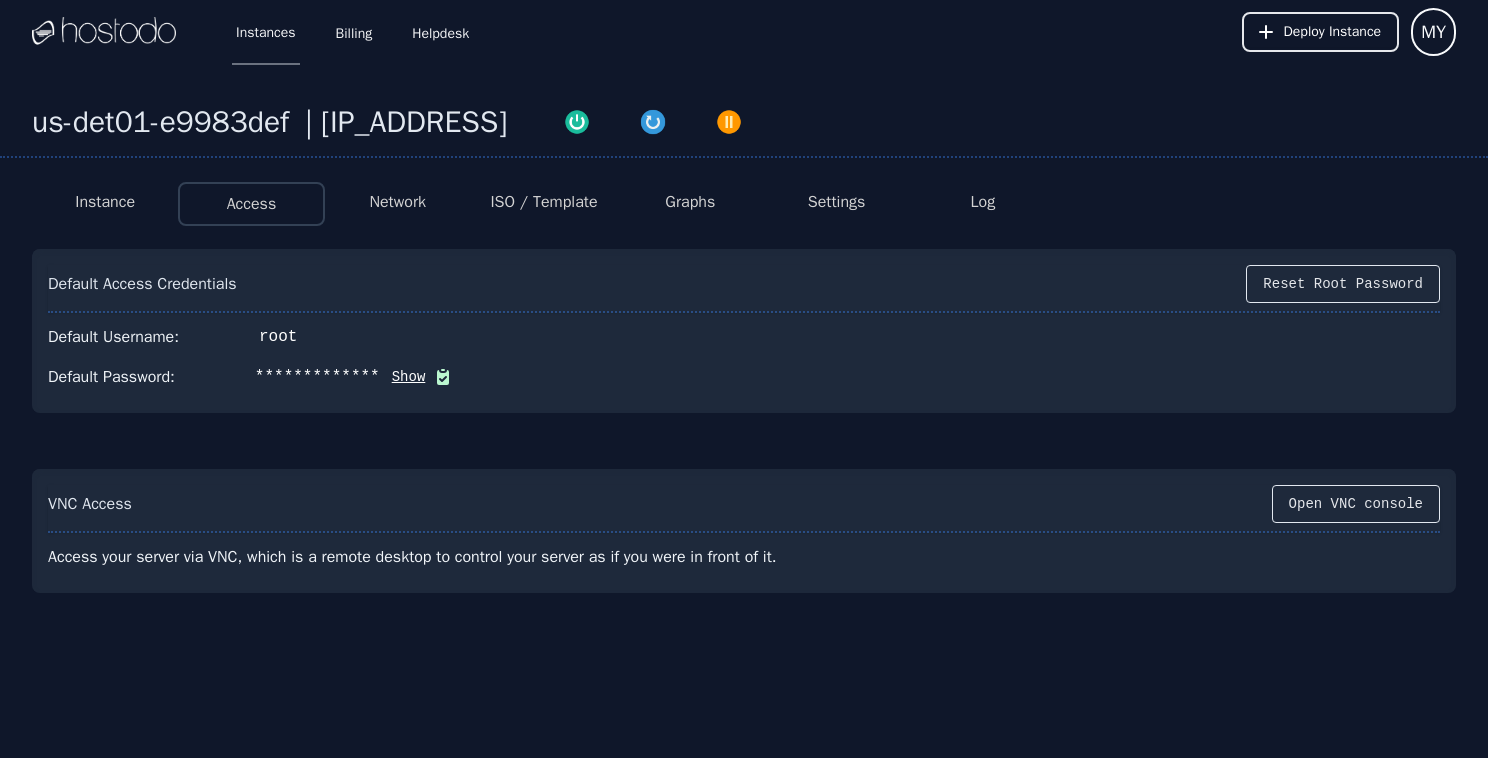 type 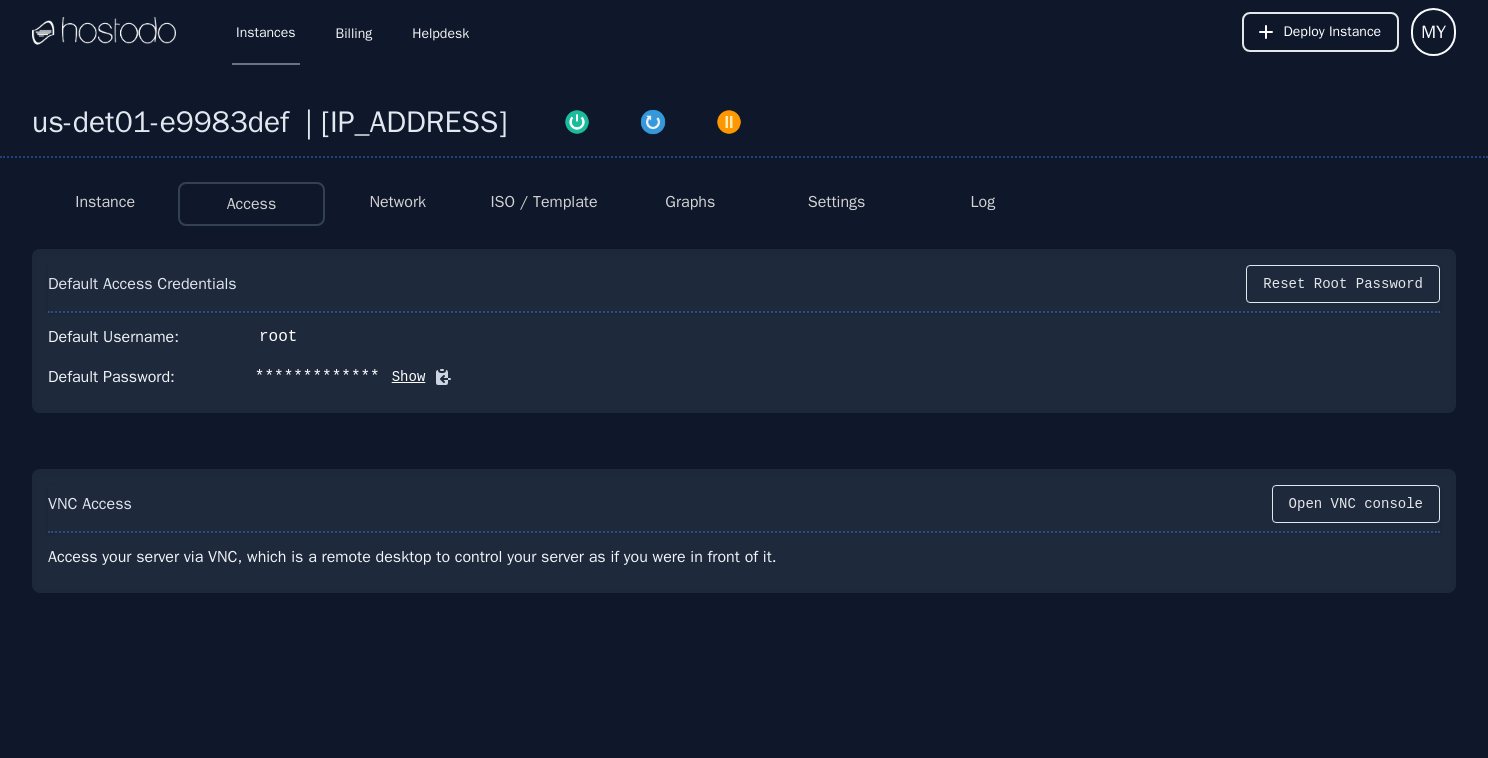 click on "Show" at bounding box center (403, 377) 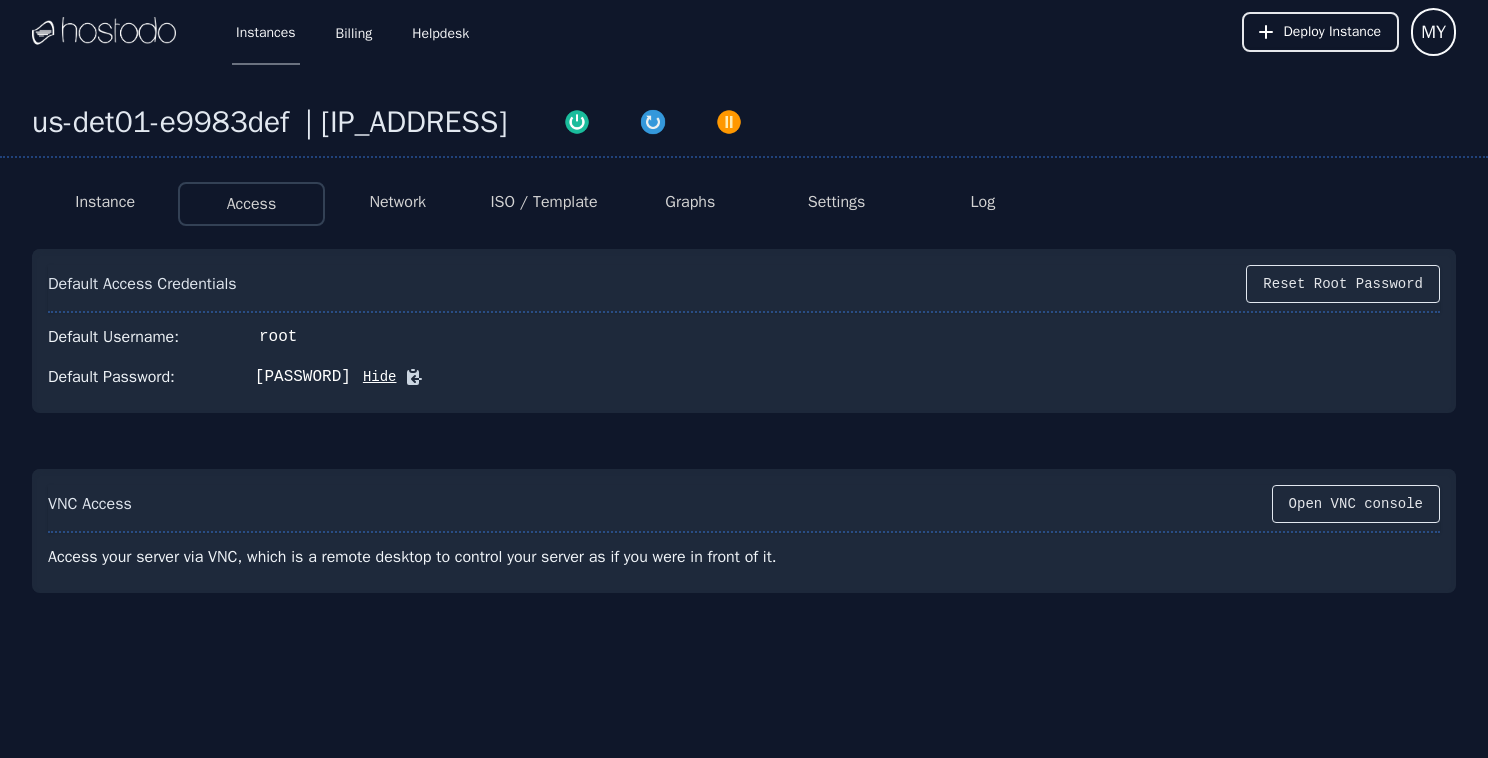 type 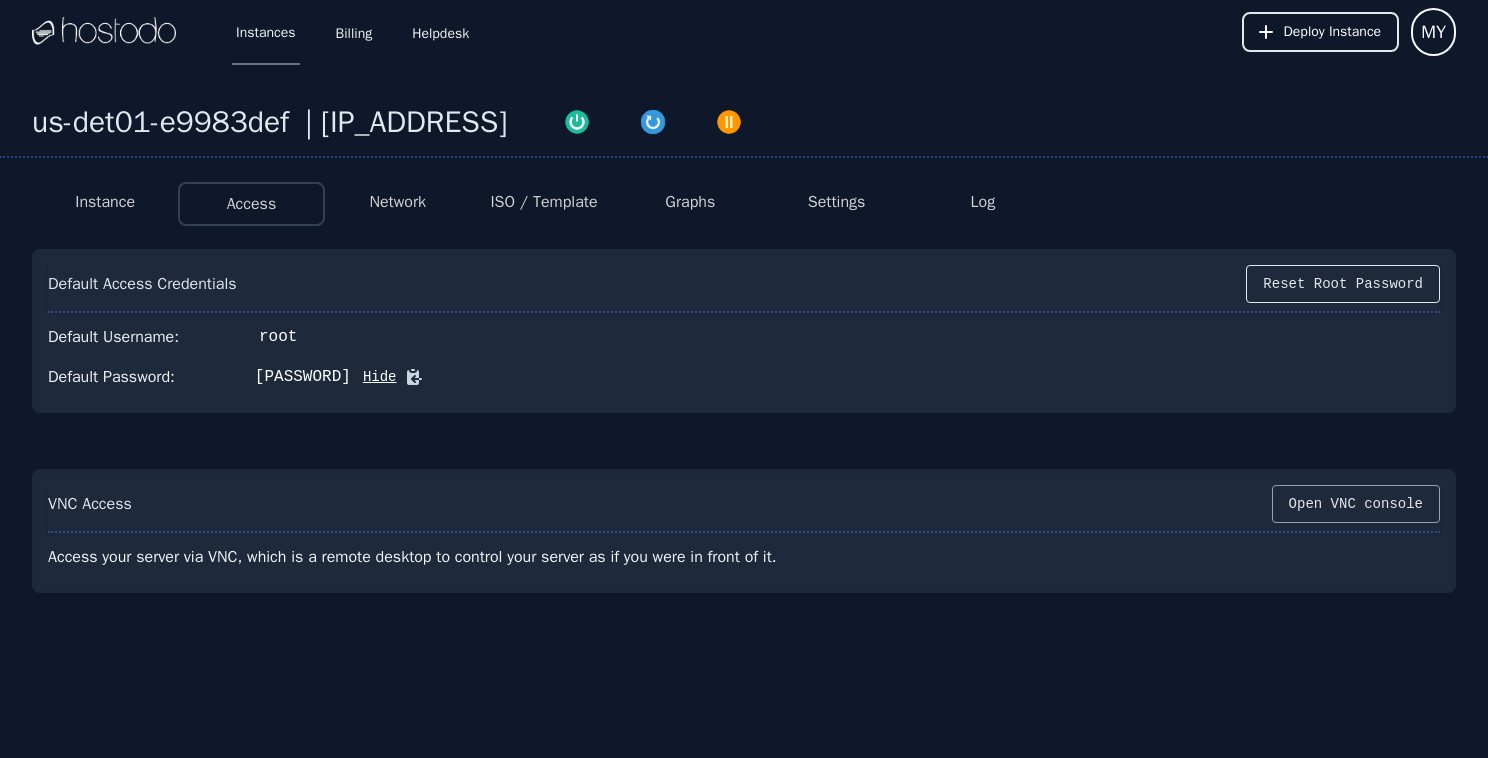 click on "Open VNC console" at bounding box center (1356, 504) 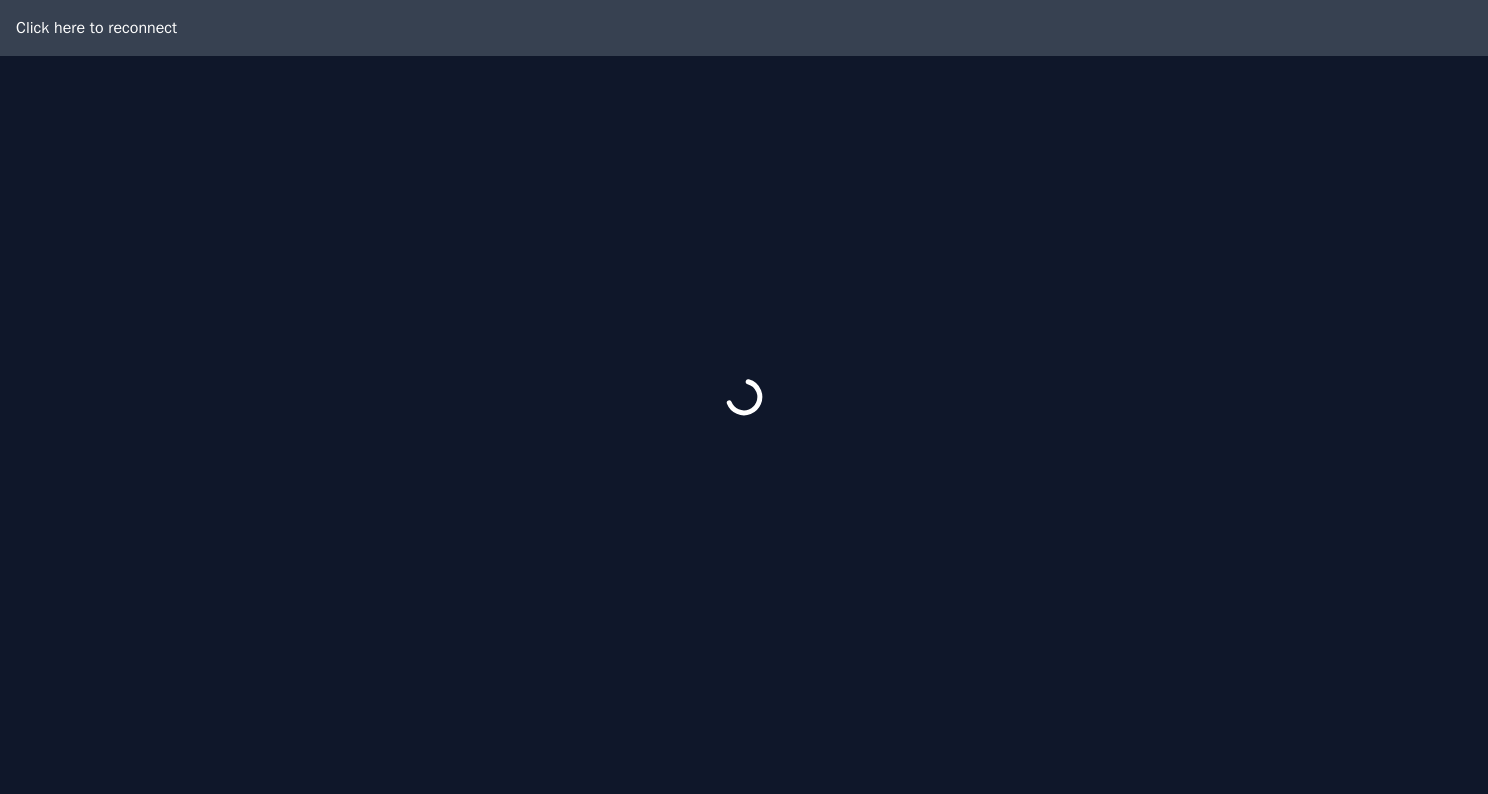 scroll, scrollTop: 0, scrollLeft: 0, axis: both 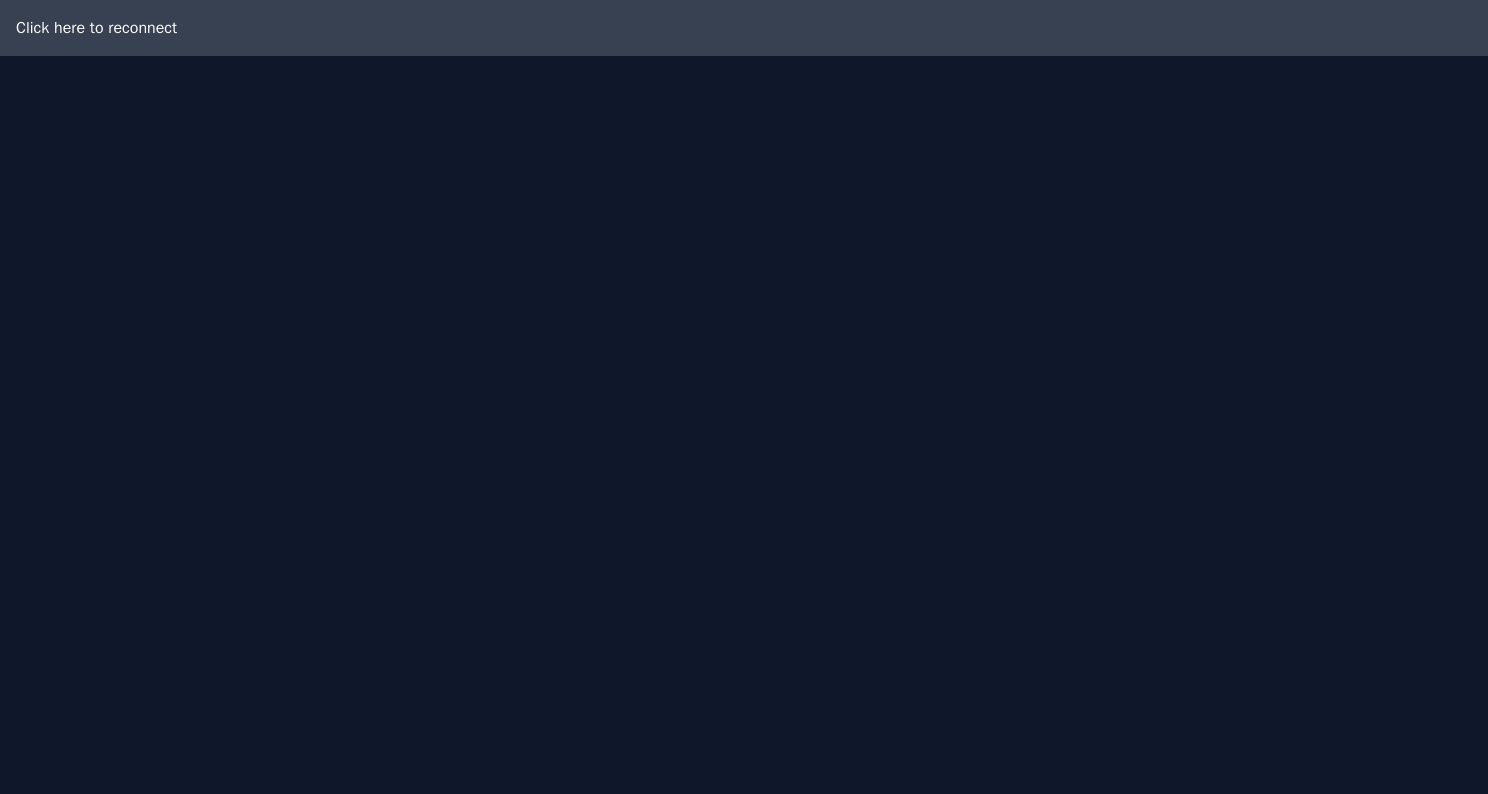 click on "Click here to reconnect" at bounding box center [744, 28] 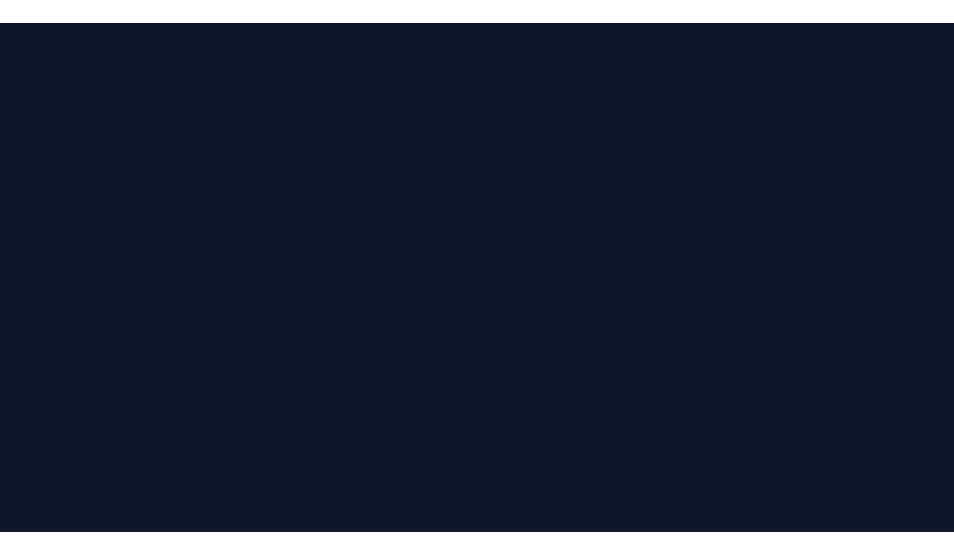 scroll, scrollTop: 0, scrollLeft: 0, axis: both 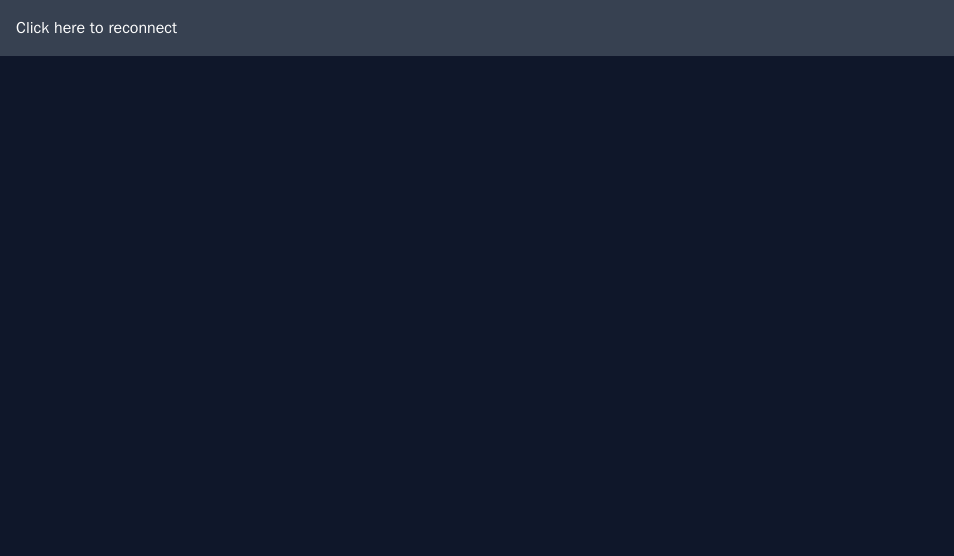 click on "Click here to reconnect" at bounding box center [477, 28] 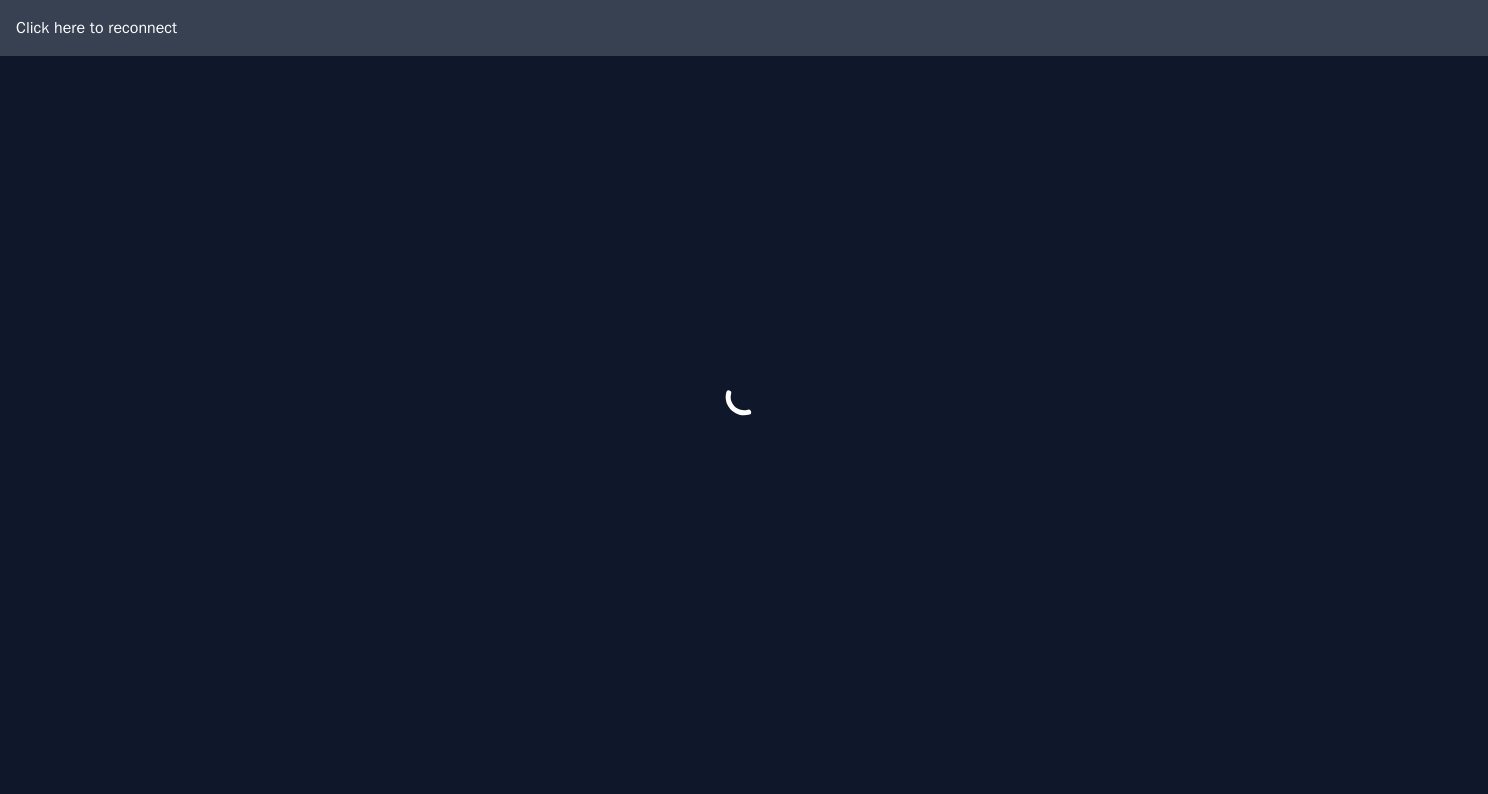 scroll, scrollTop: 0, scrollLeft: 0, axis: both 